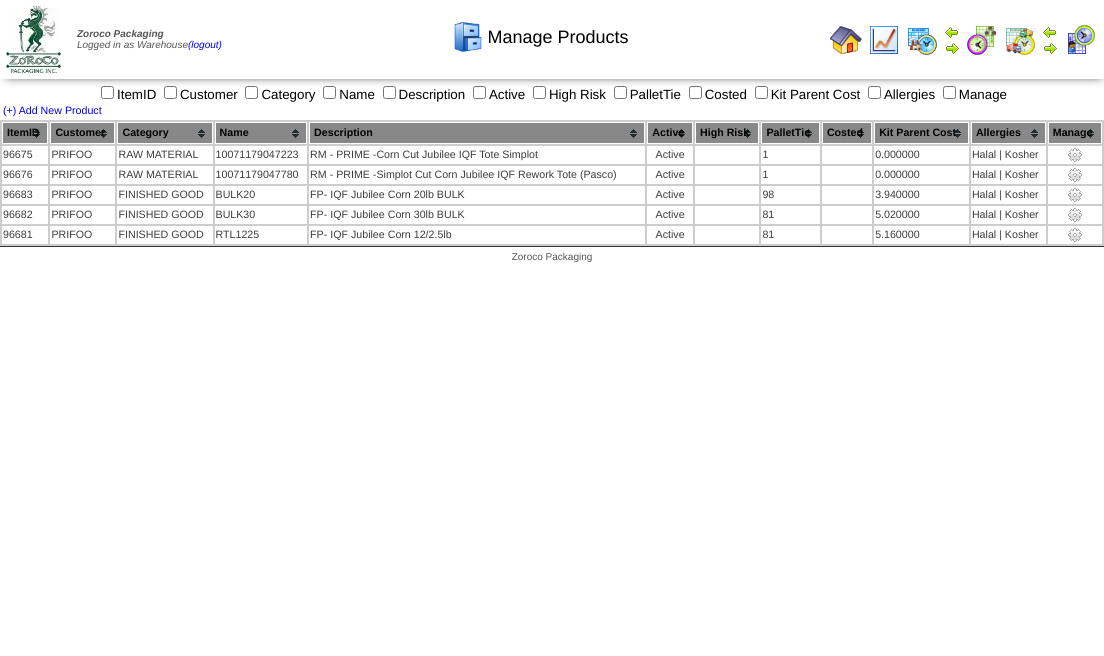 scroll, scrollTop: 0, scrollLeft: 0, axis: both 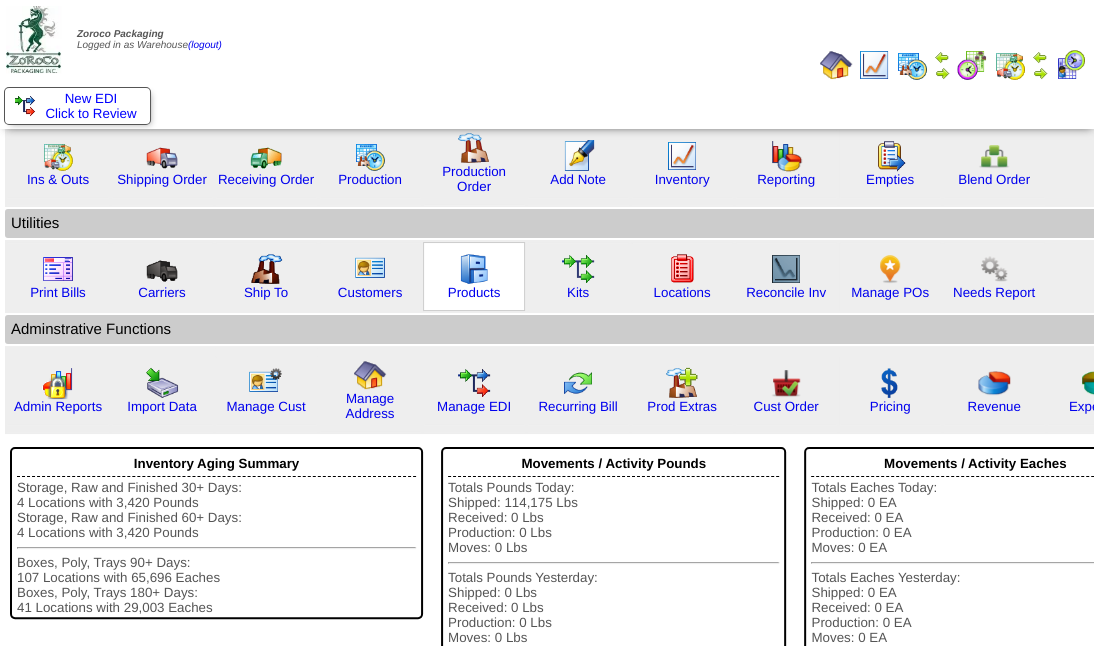 click at bounding box center (474, 269) 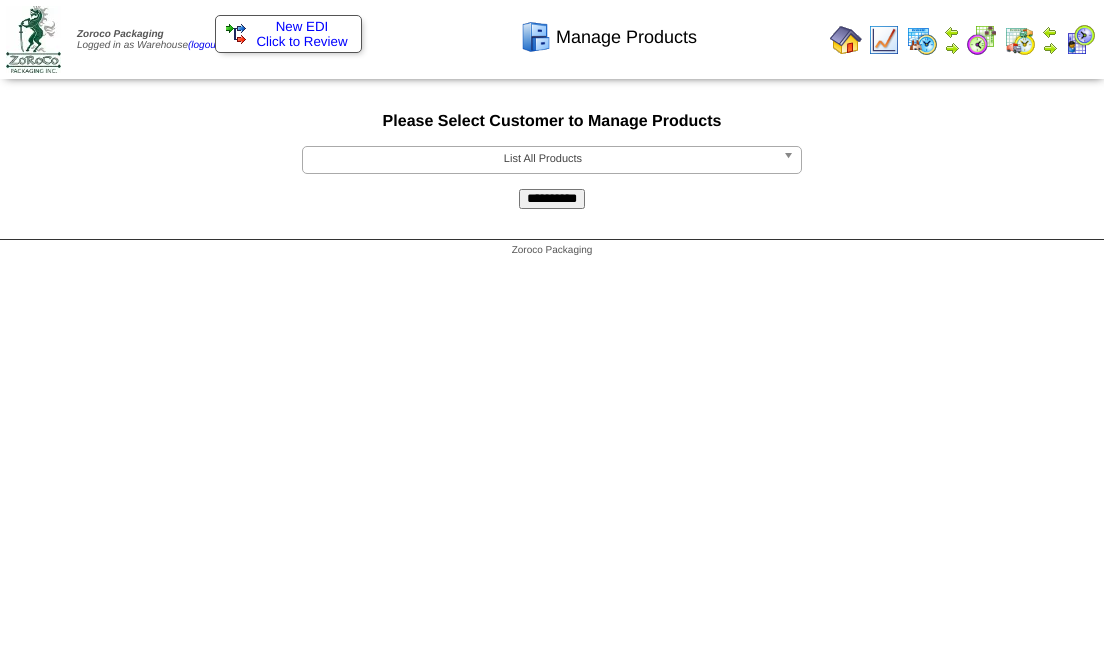 scroll, scrollTop: 0, scrollLeft: 0, axis: both 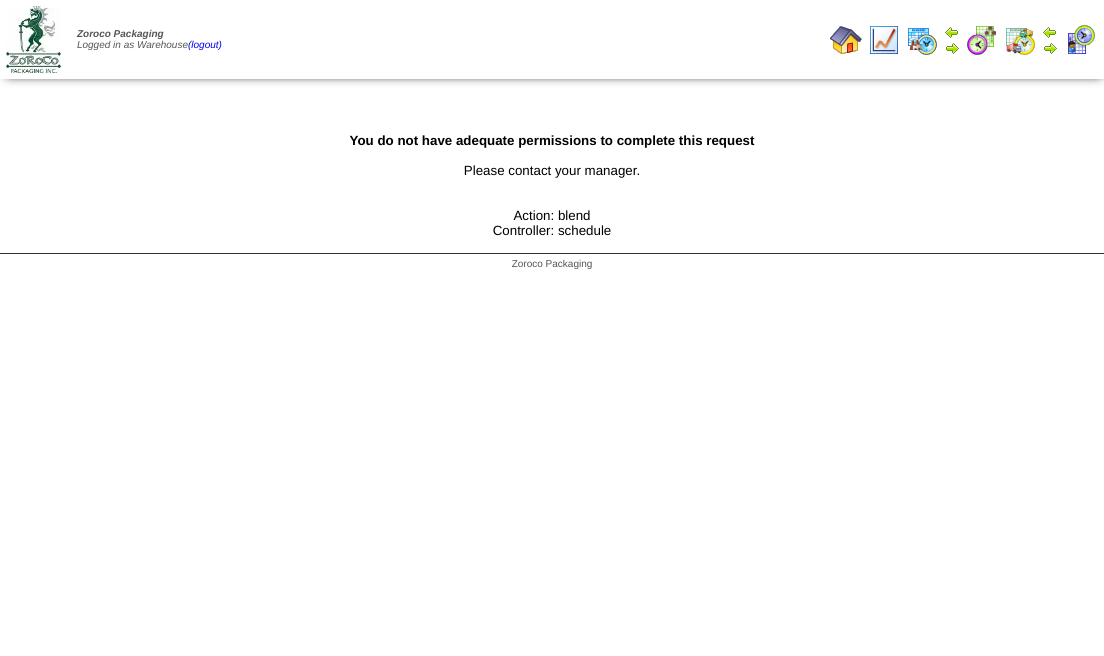 click at bounding box center (982, 40) 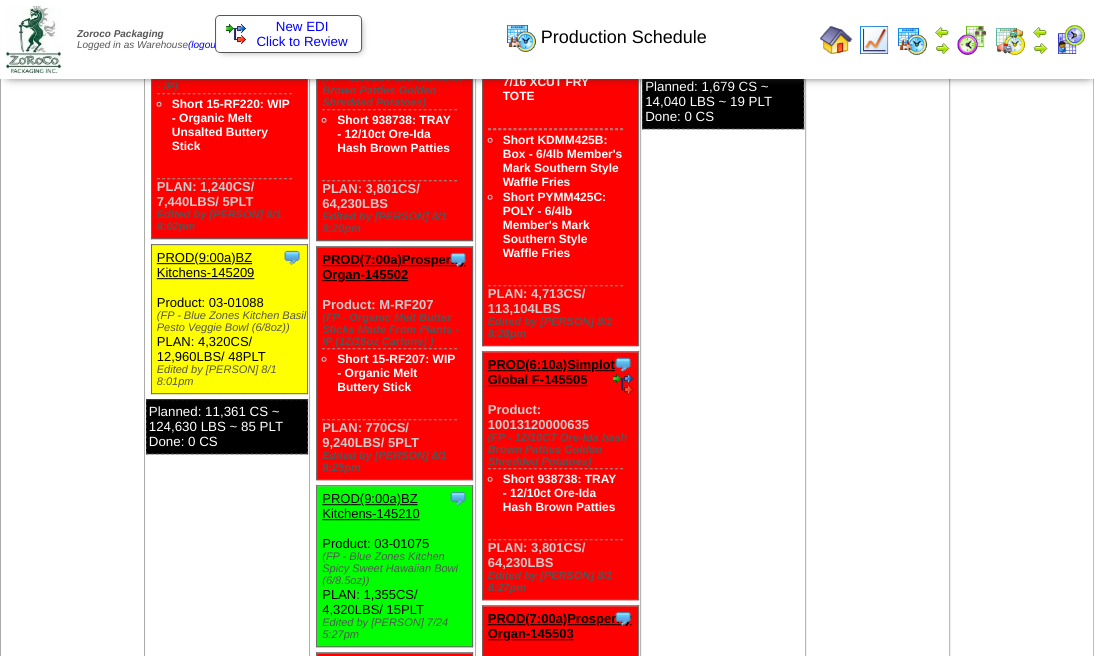 scroll, scrollTop: 800, scrollLeft: 0, axis: vertical 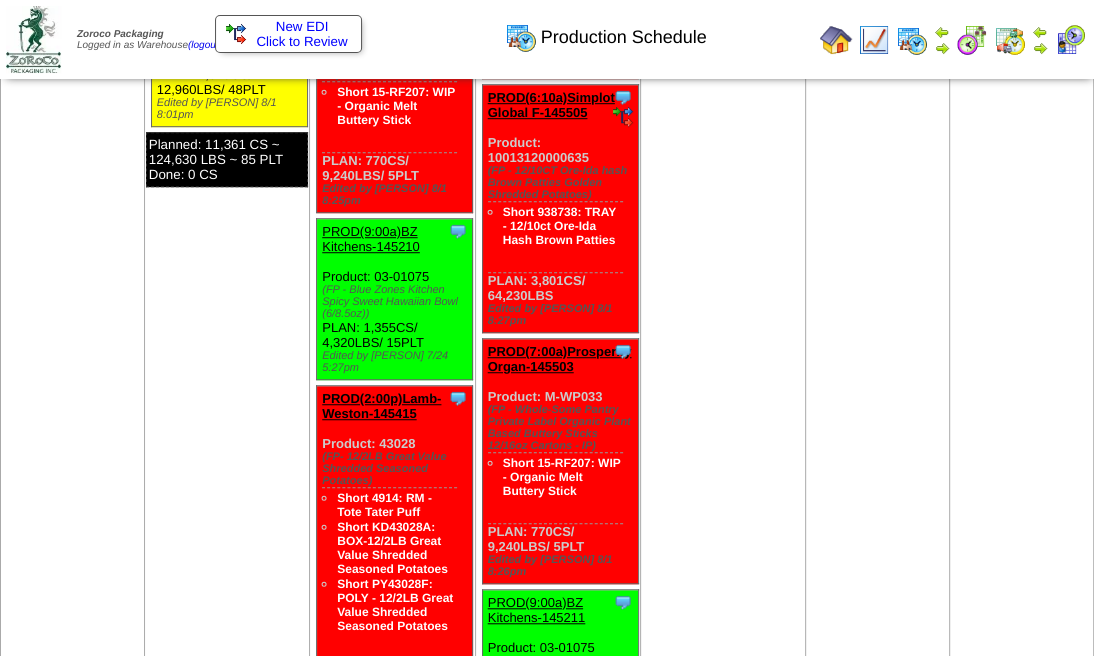 click at bounding box center (1070, 40) 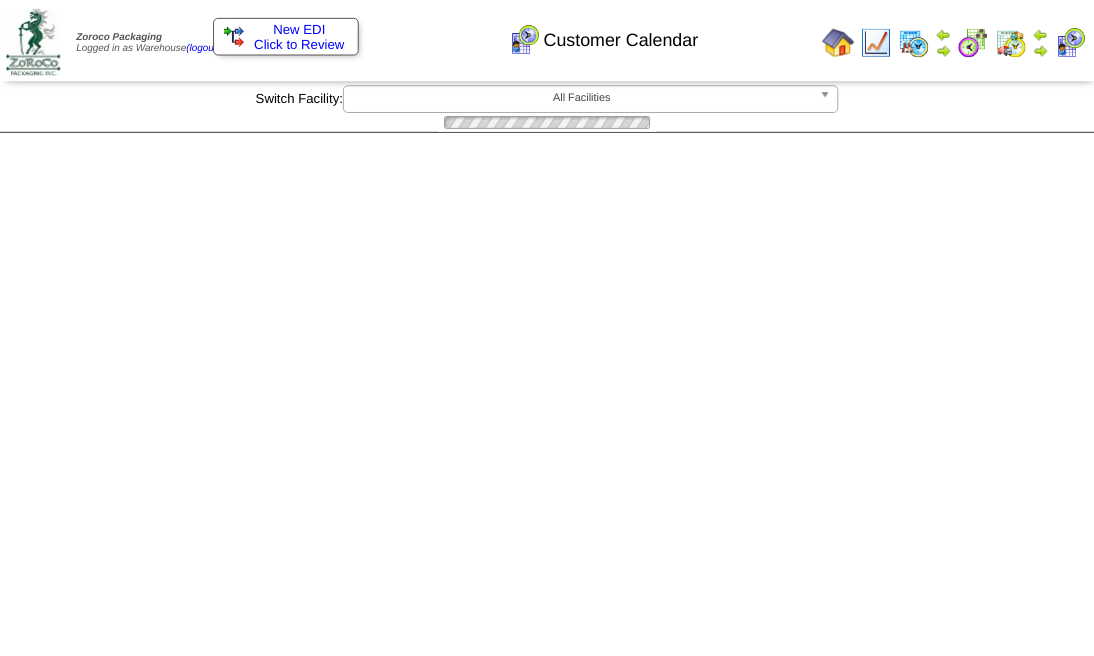 scroll, scrollTop: 0, scrollLeft: 0, axis: both 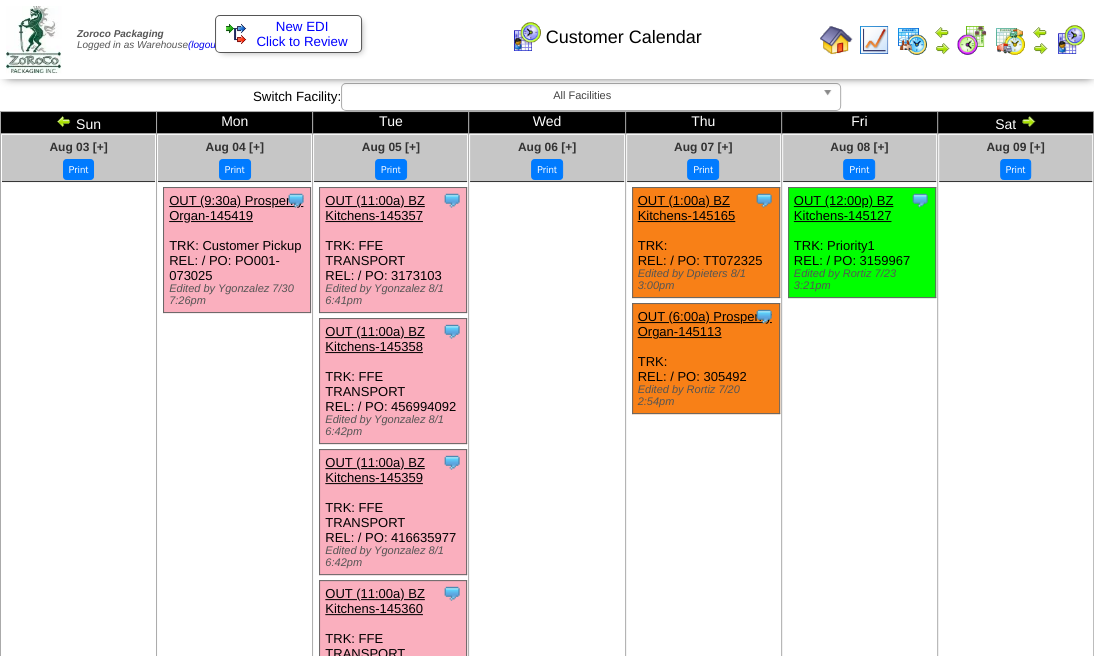 click at bounding box center [1010, 40] 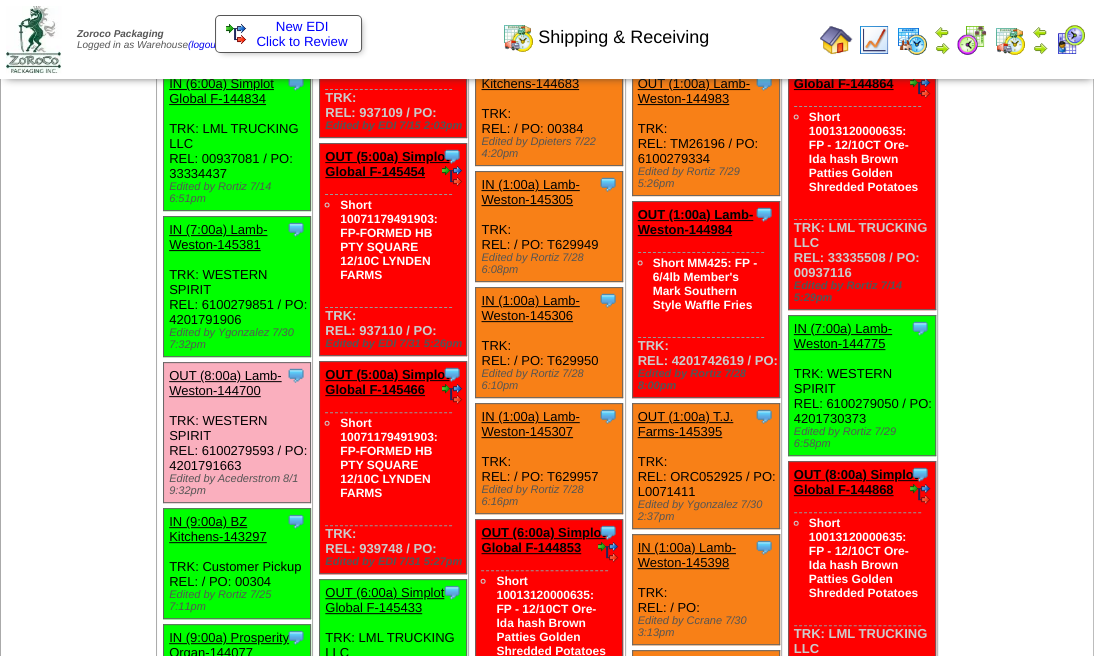 scroll, scrollTop: 266, scrollLeft: 0, axis: vertical 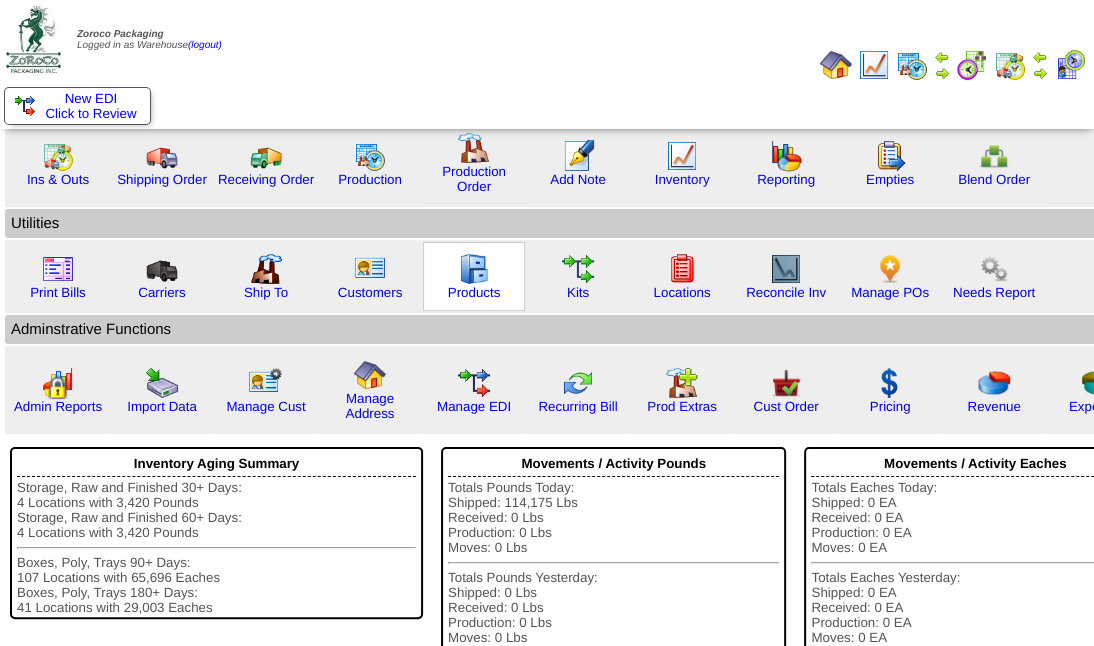 click at bounding box center (474, 269) 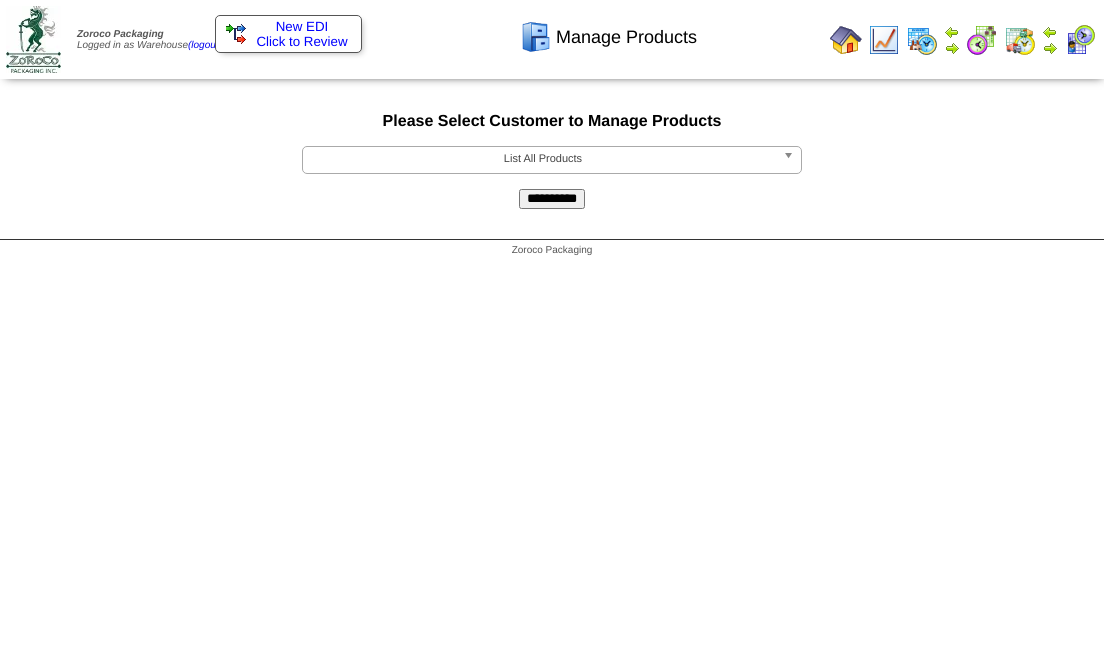 scroll, scrollTop: 0, scrollLeft: 0, axis: both 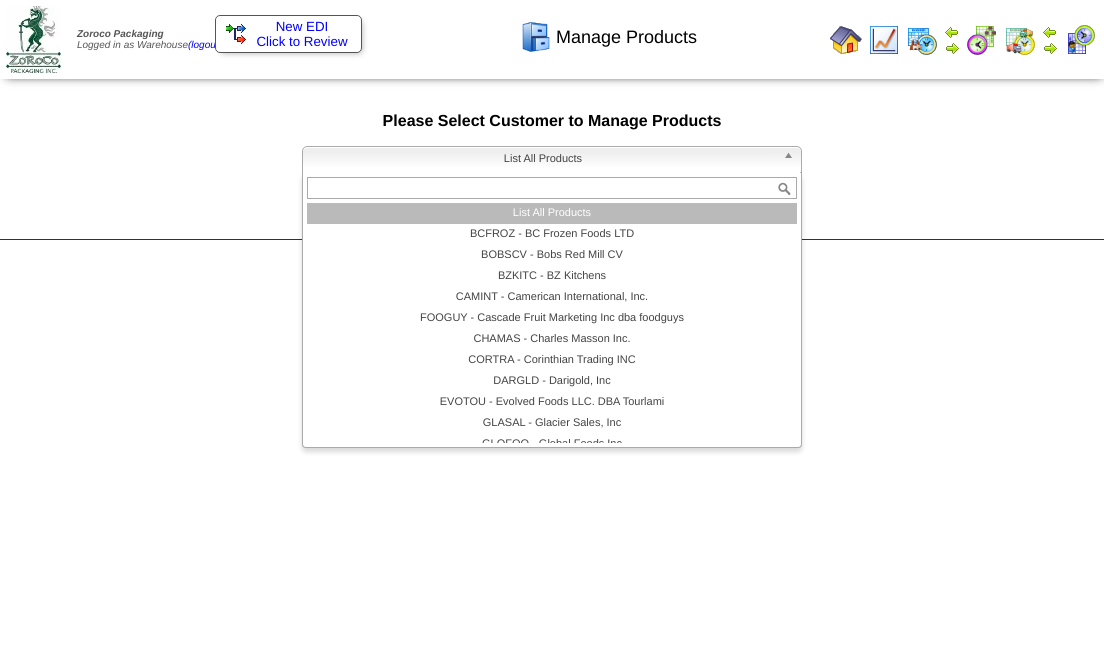 click on "List All Products" at bounding box center (543, 159) 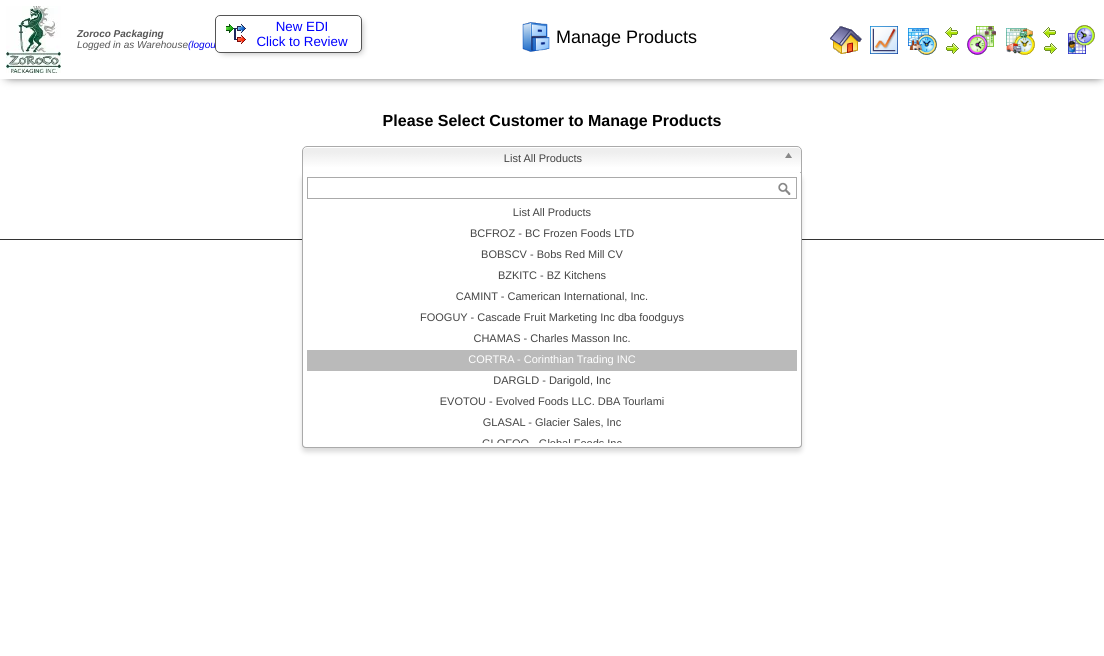 scroll, scrollTop: 180, scrollLeft: 0, axis: vertical 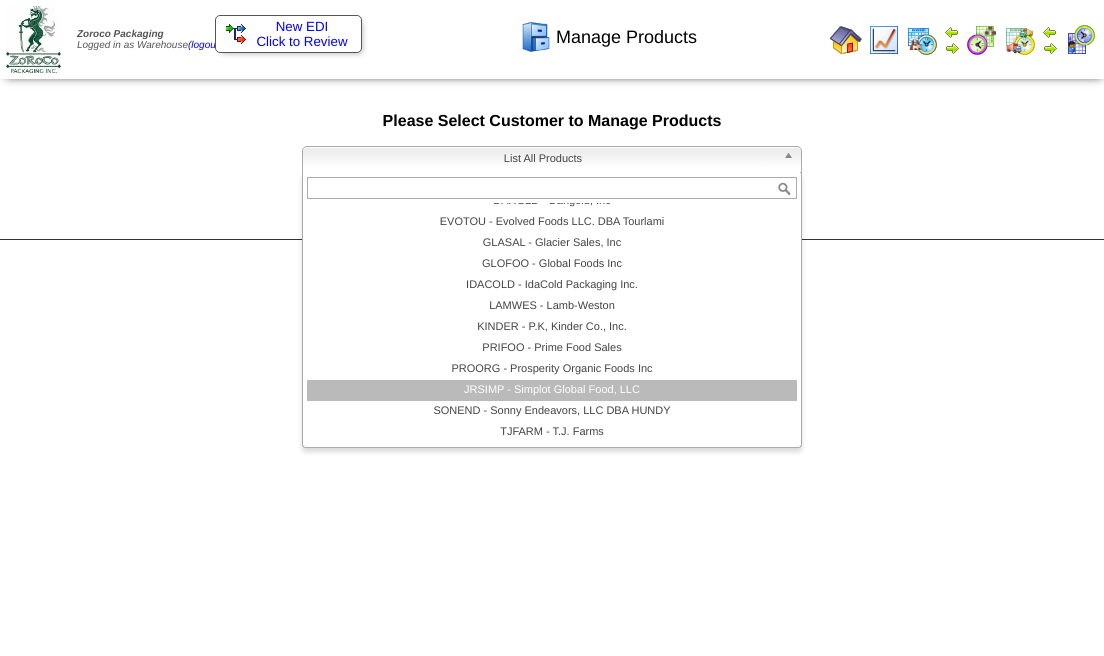click on "JRSIMP - Simplot Global Food, LLC" at bounding box center (552, 390) 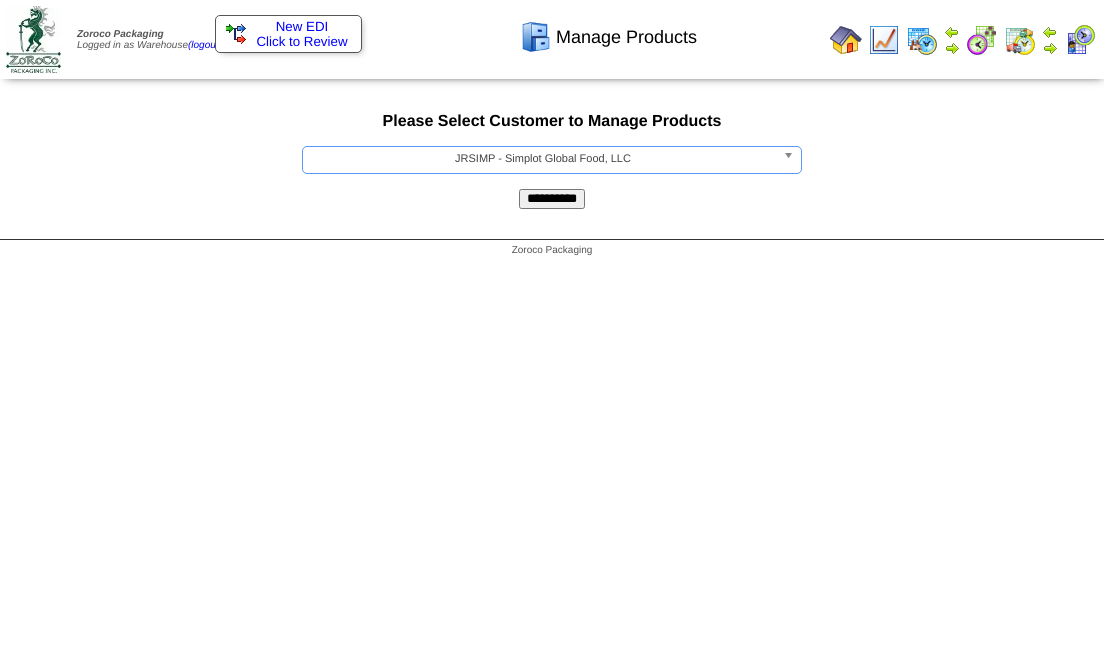 click on "**********" at bounding box center [552, 199] 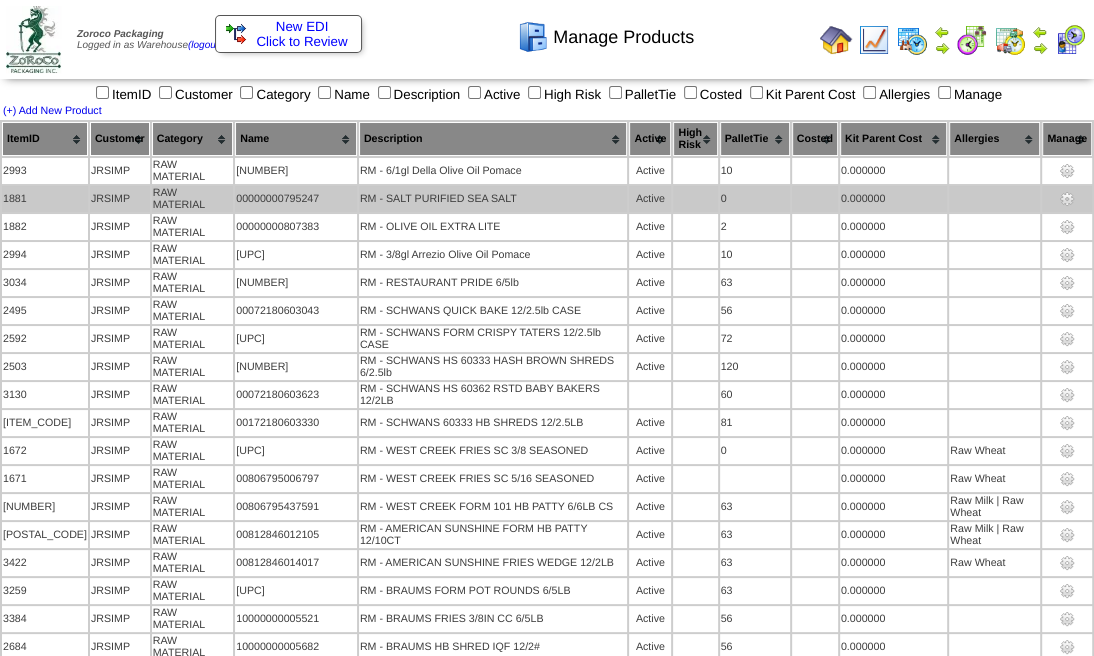 scroll, scrollTop: 1275, scrollLeft: 0, axis: vertical 